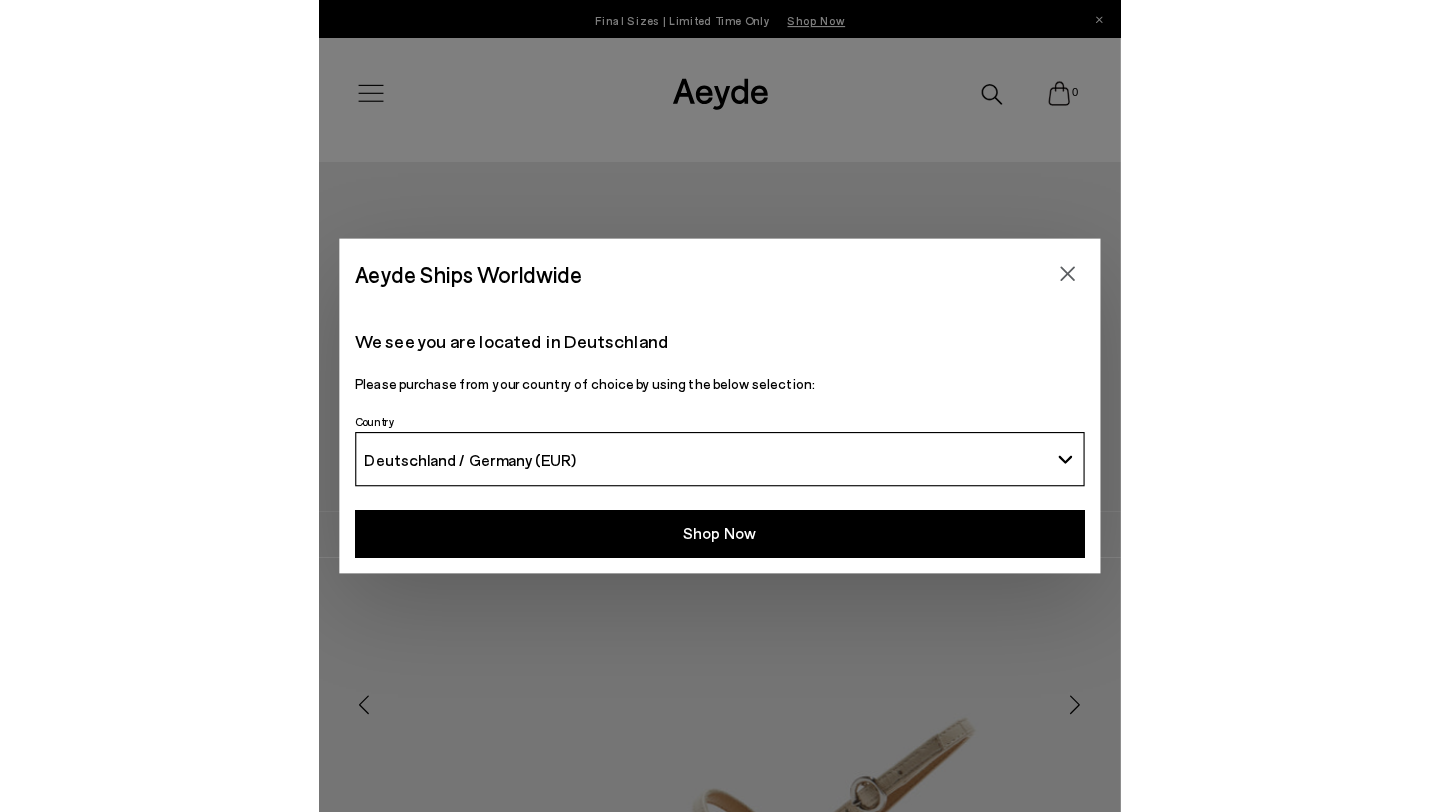 scroll, scrollTop: 0, scrollLeft: 0, axis: both 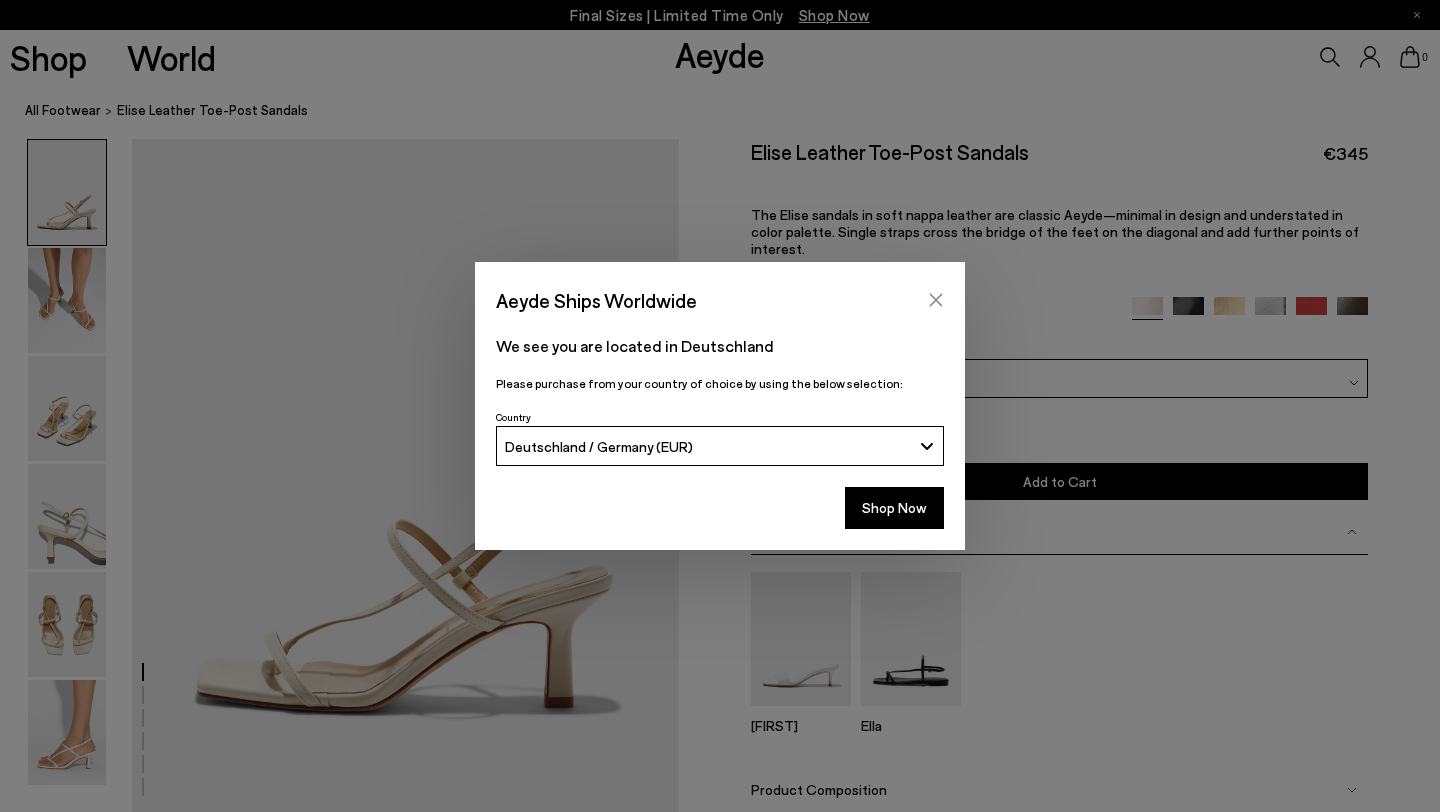 click at bounding box center (936, 300) 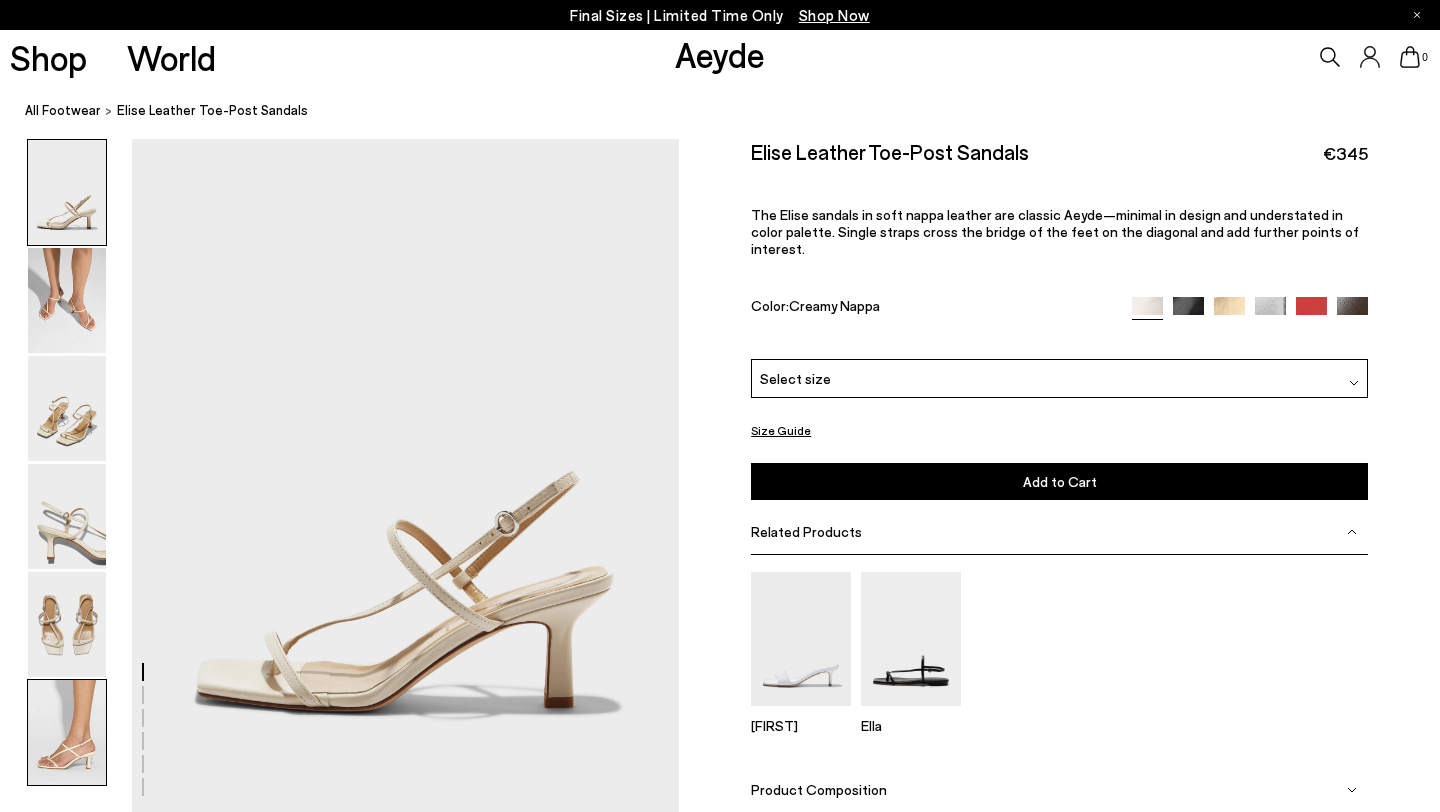 click at bounding box center [67, 732] 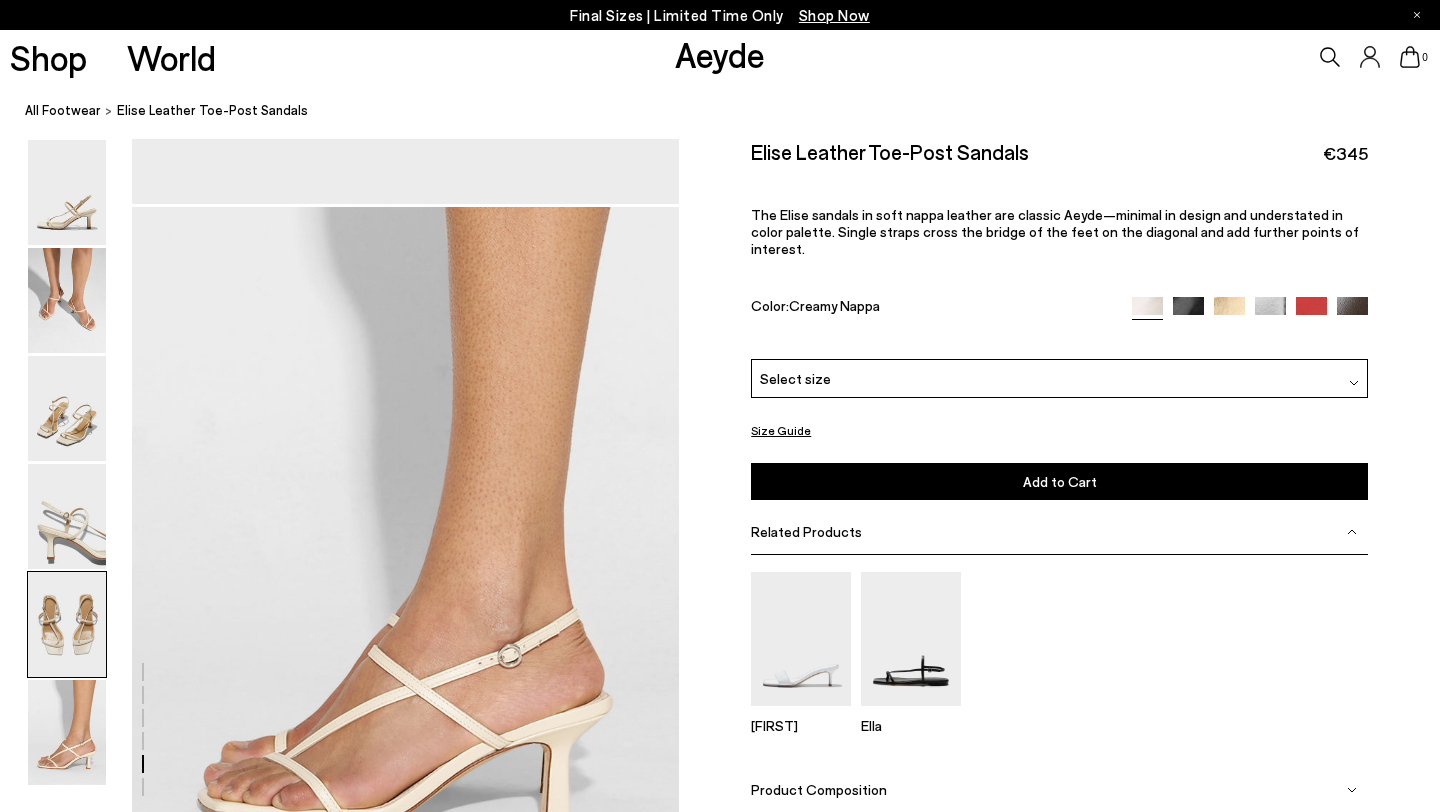 scroll, scrollTop: 3745, scrollLeft: 0, axis: vertical 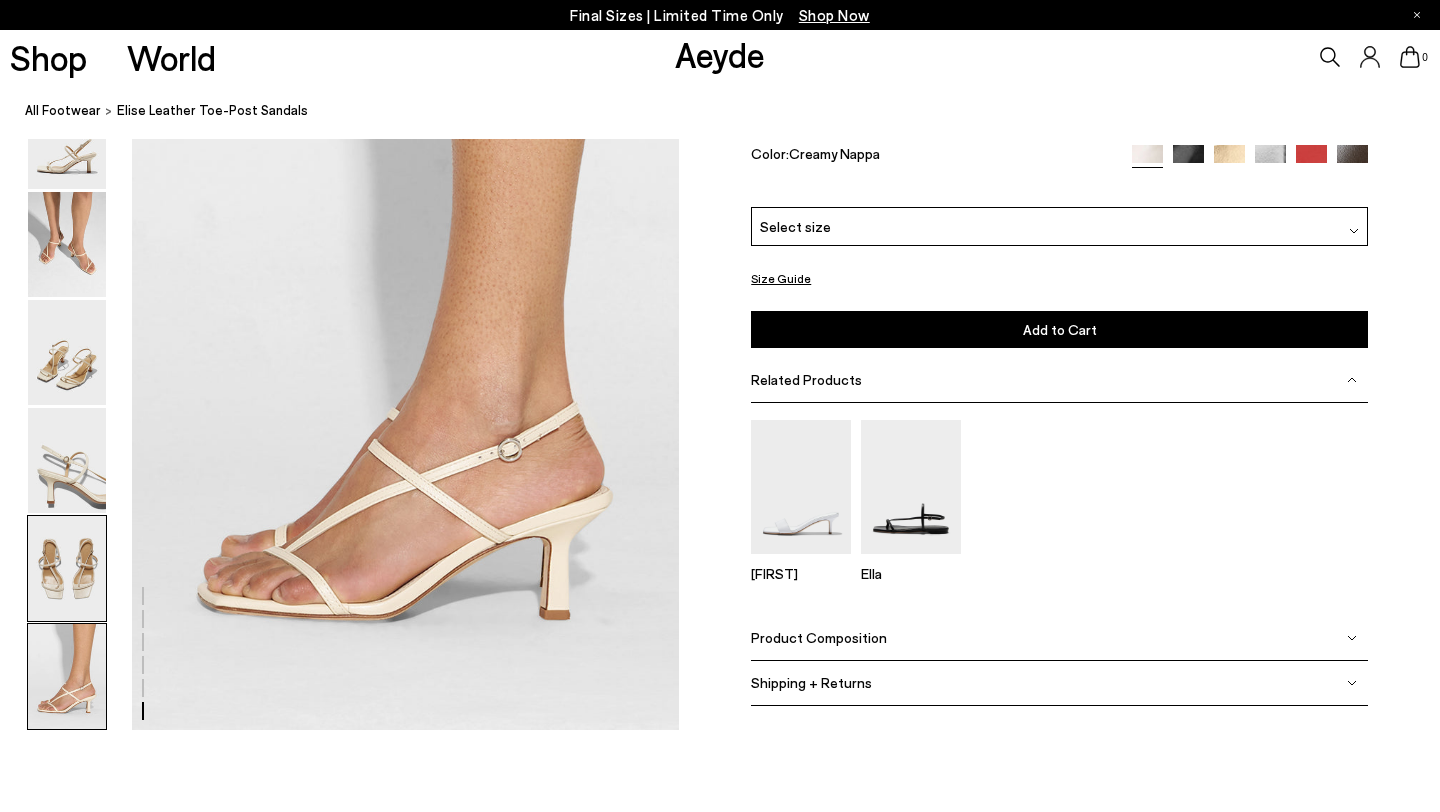 click at bounding box center [67, 568] 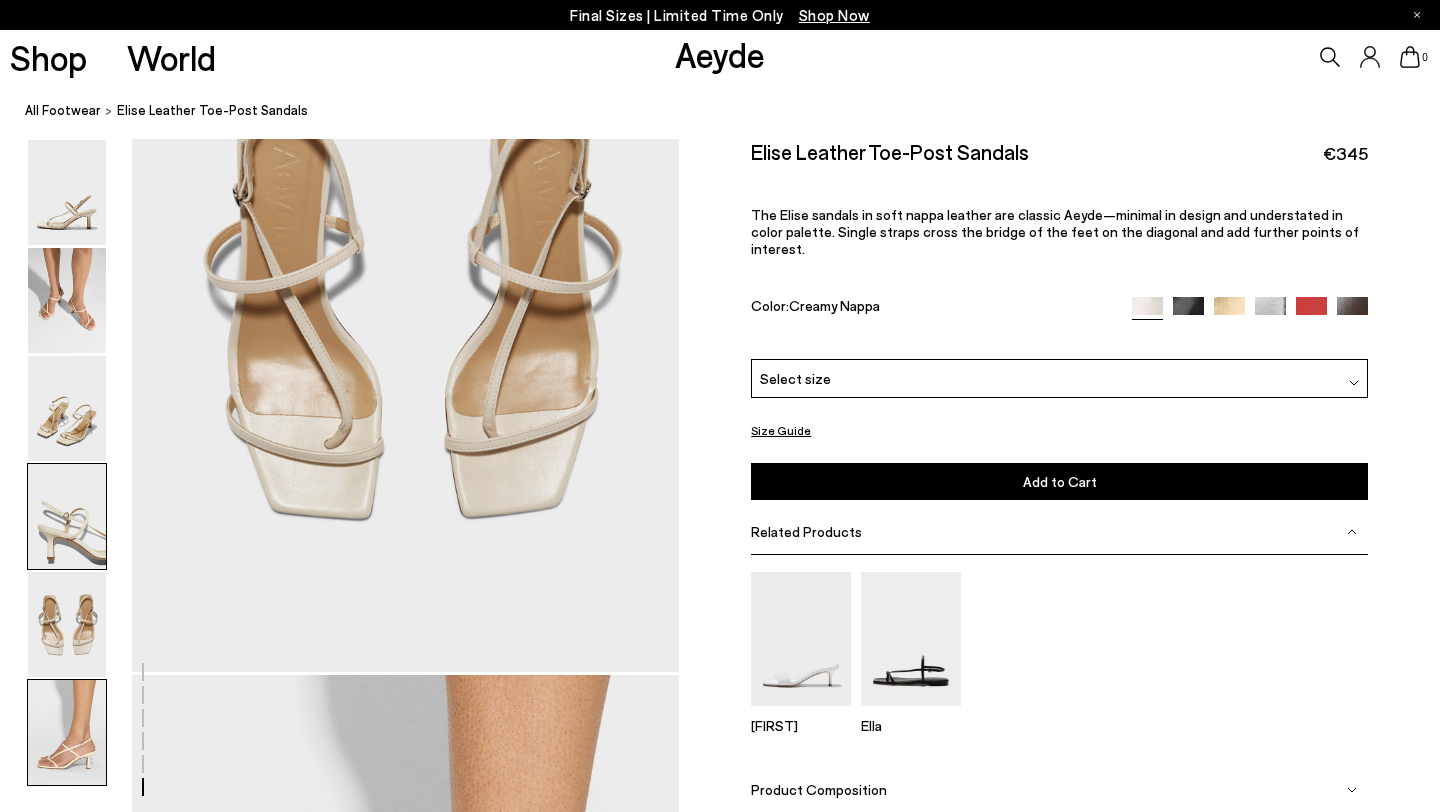 click at bounding box center [67, 516] 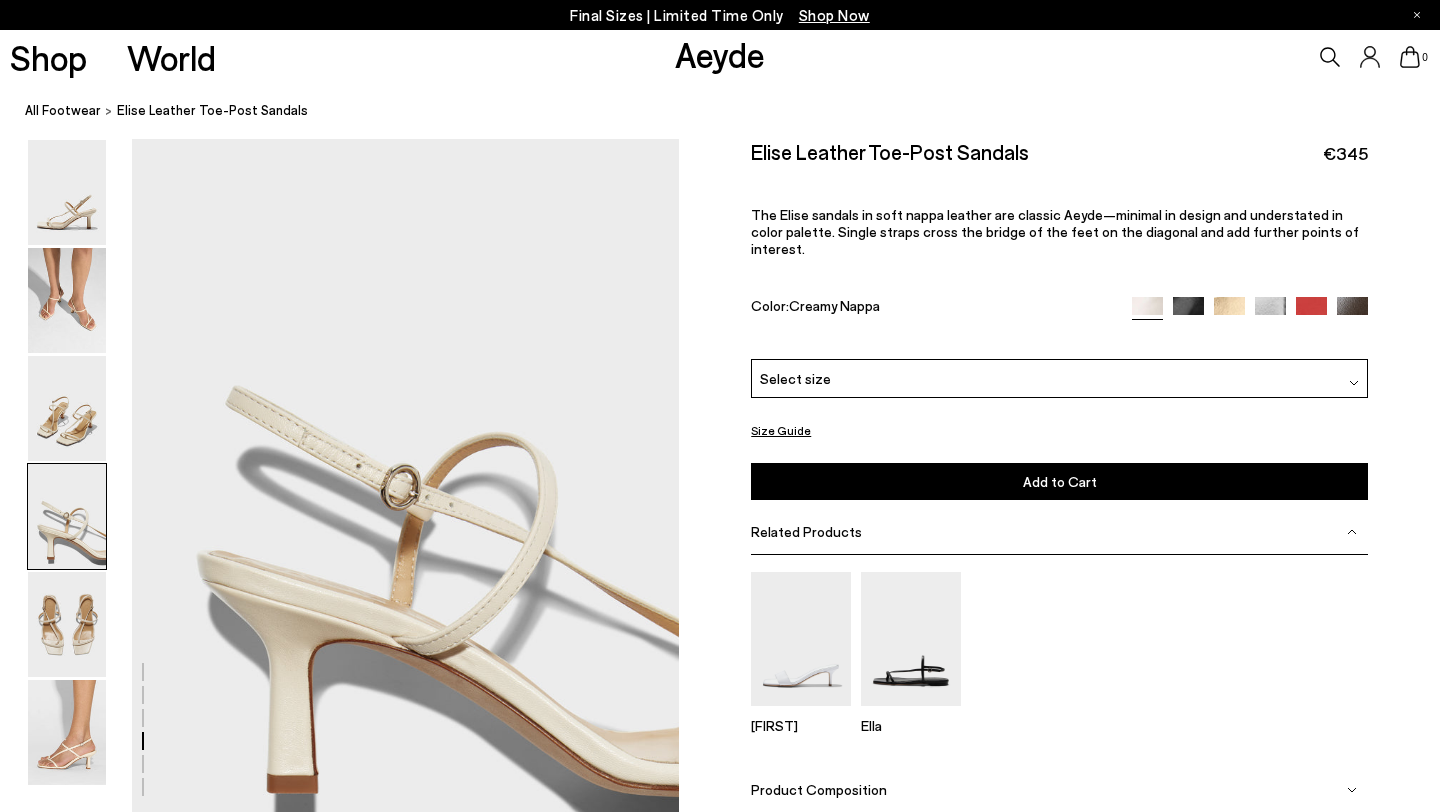scroll, scrollTop: 2143, scrollLeft: 0, axis: vertical 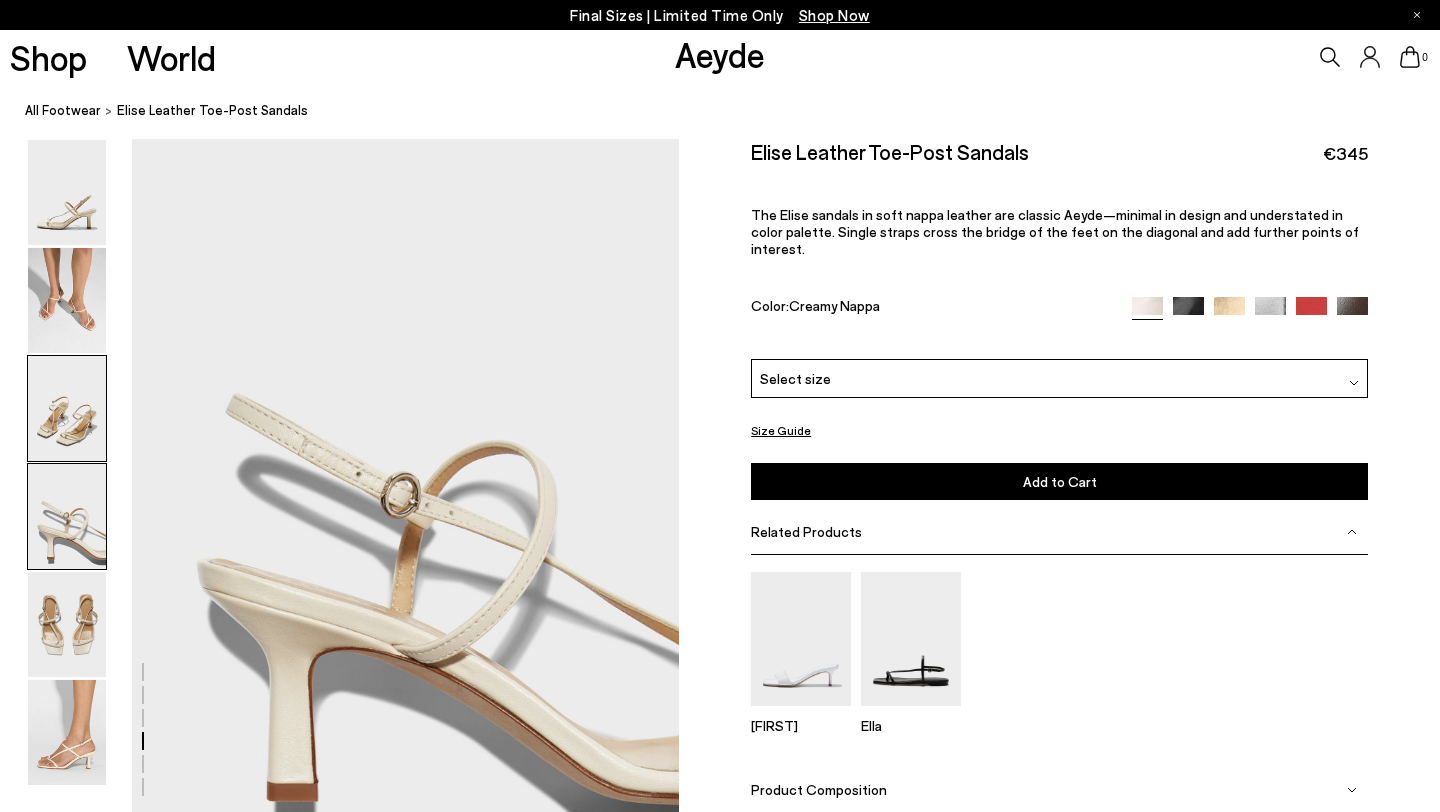 click at bounding box center [67, 408] 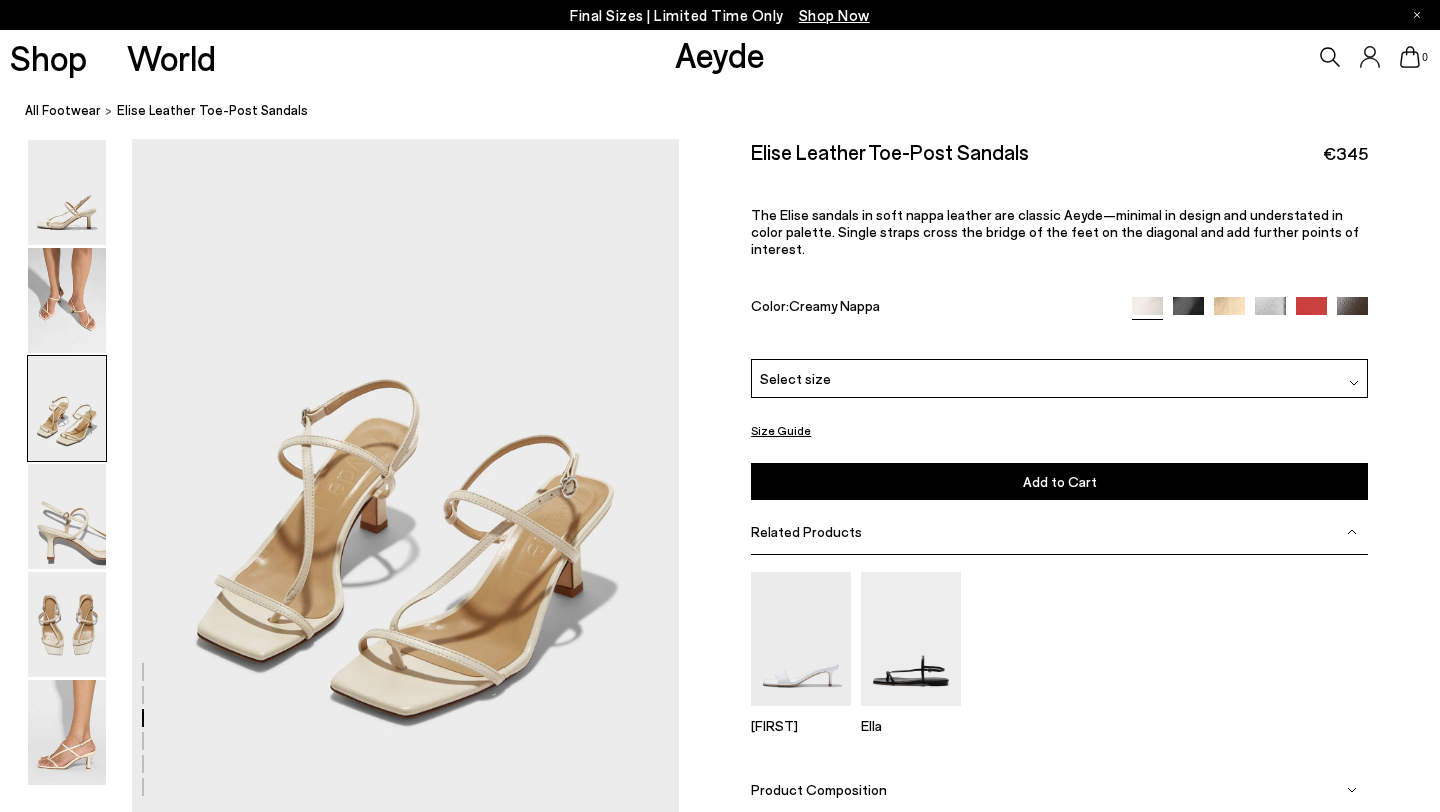 scroll, scrollTop: 1411, scrollLeft: 0, axis: vertical 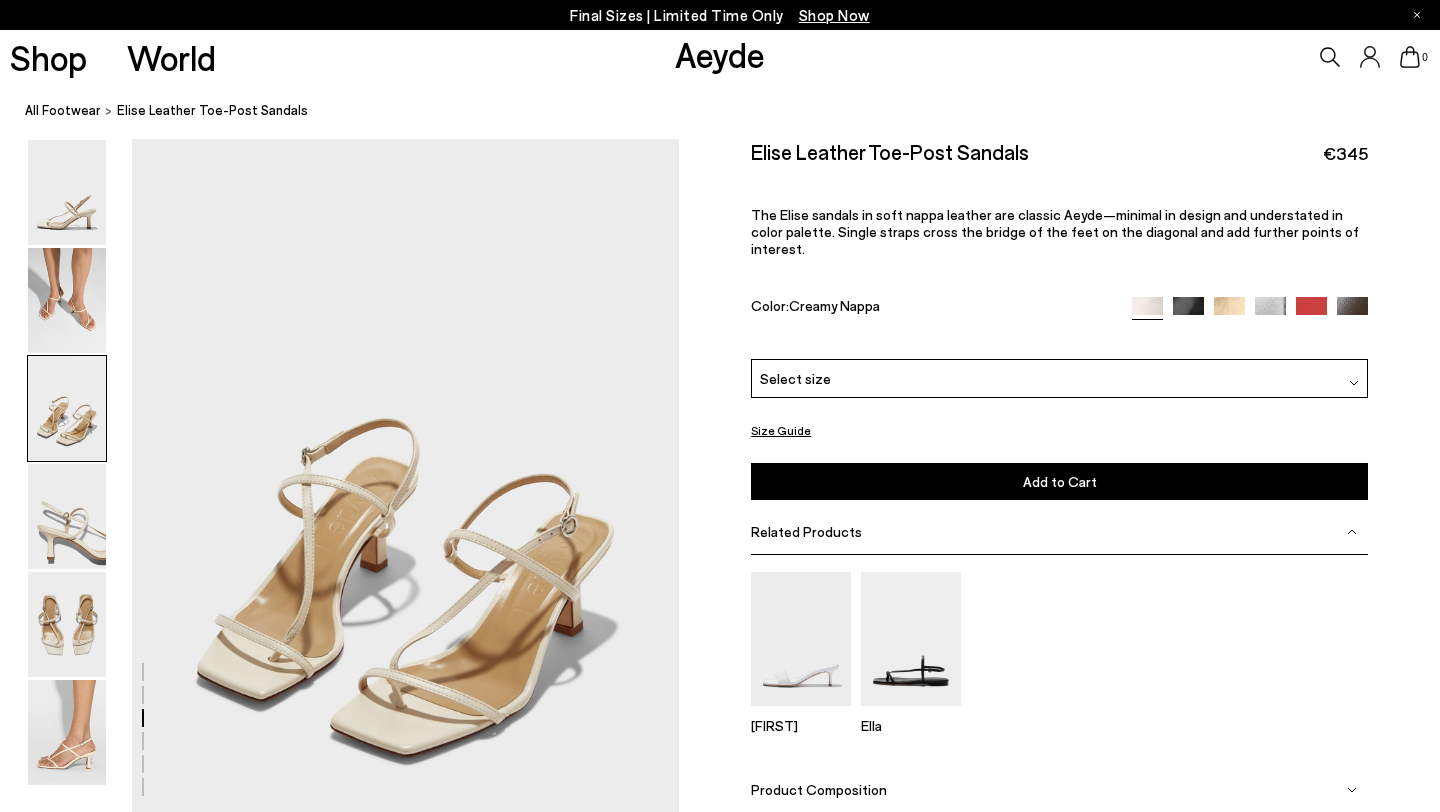 click at bounding box center (1188, 311) 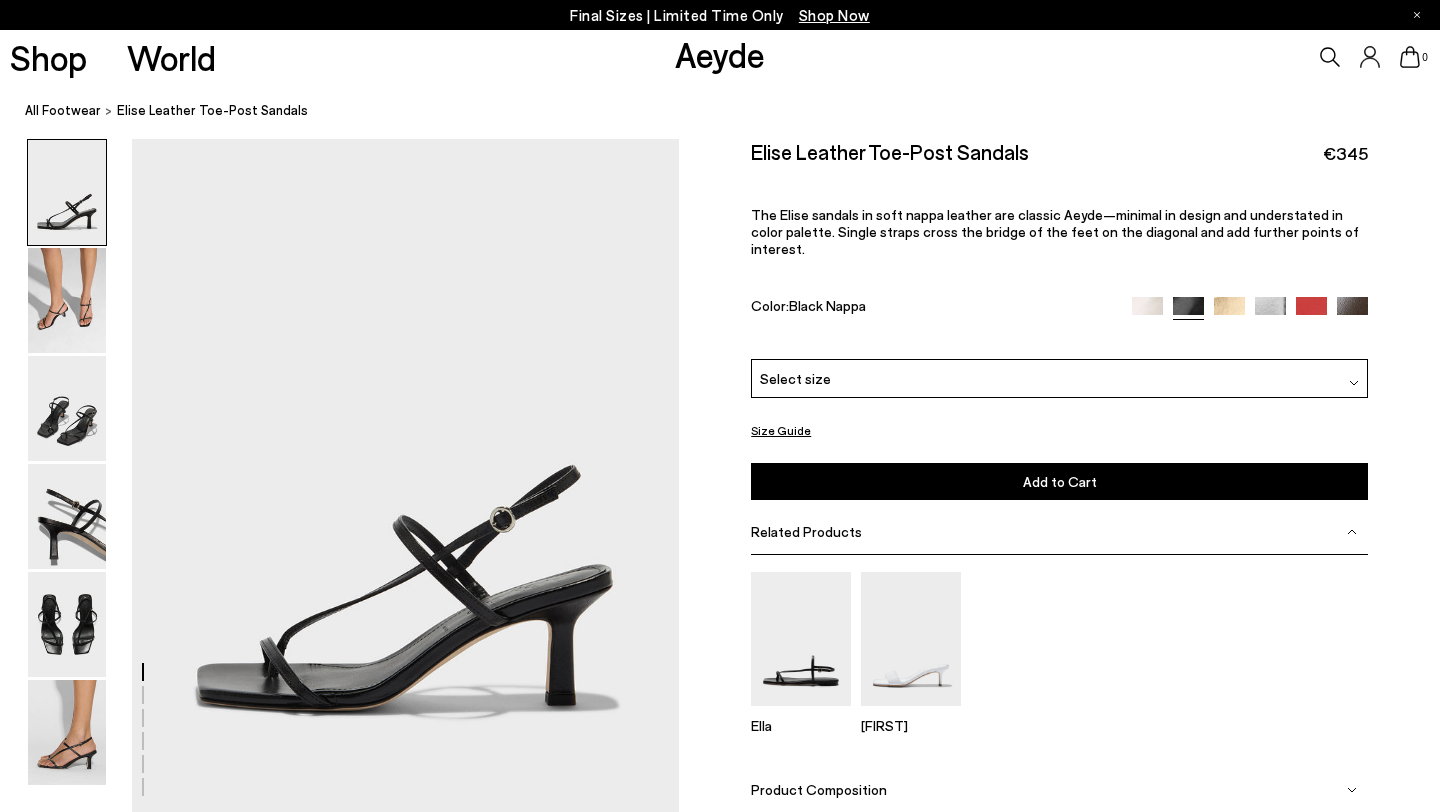 scroll, scrollTop: 0, scrollLeft: 0, axis: both 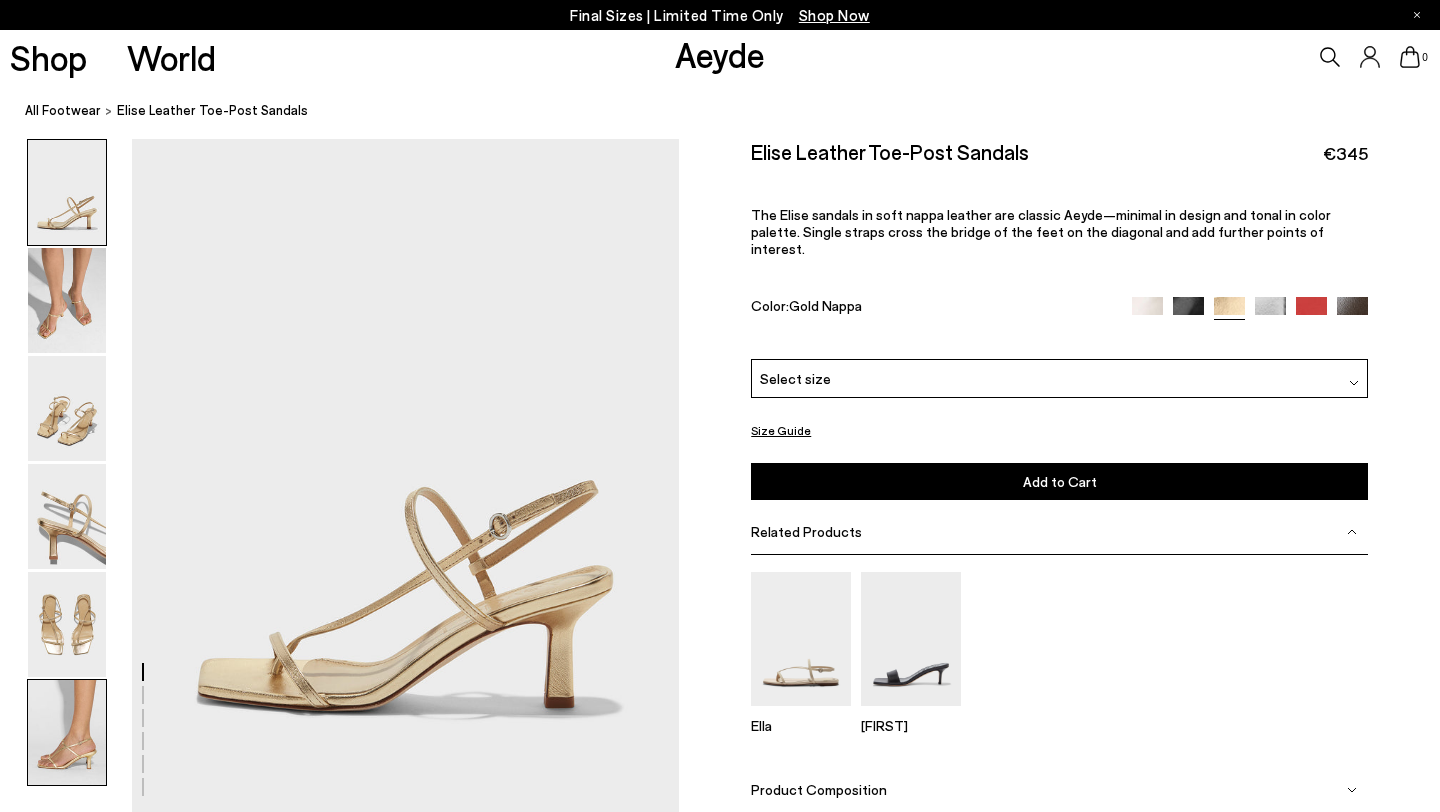 click at bounding box center [67, 732] 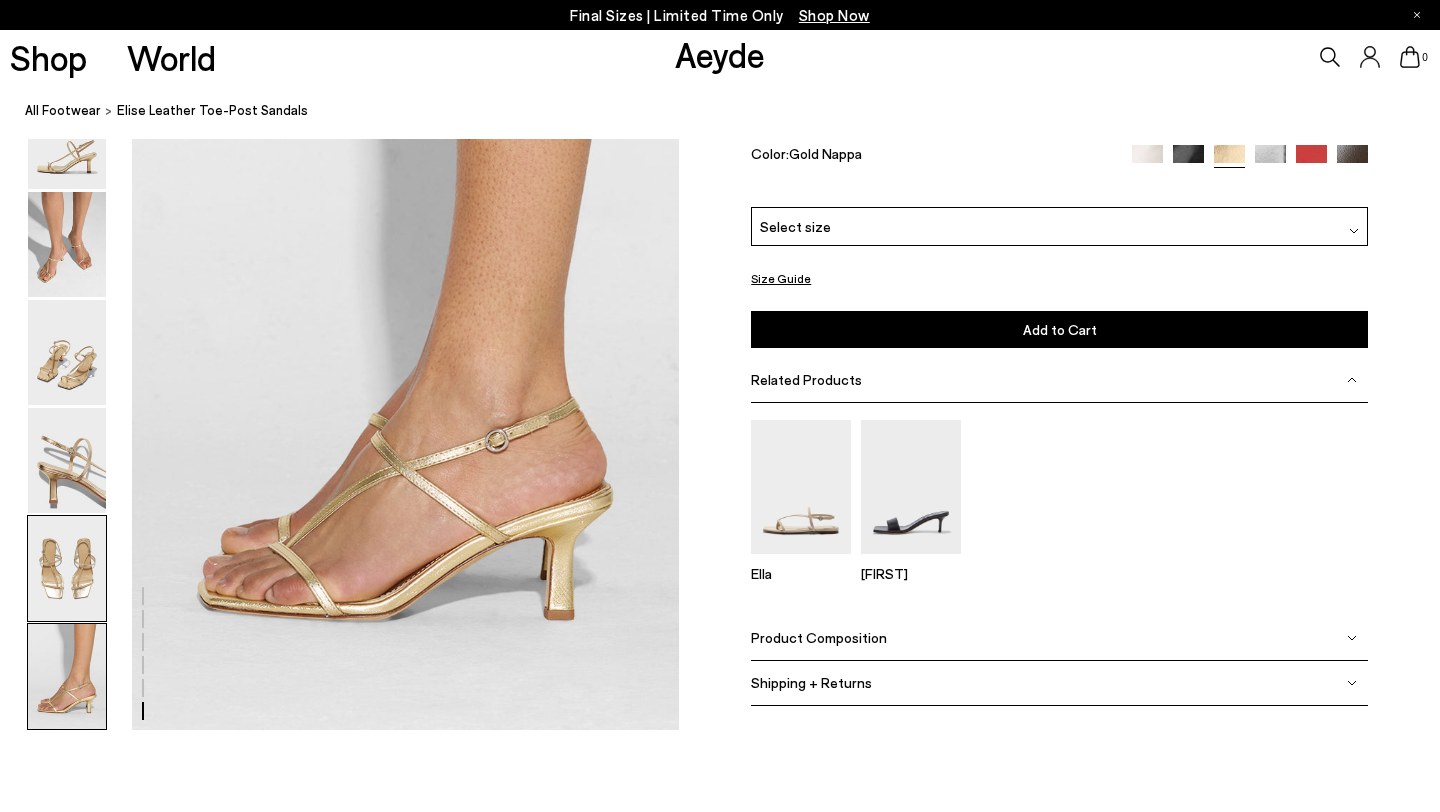 click at bounding box center [67, 568] 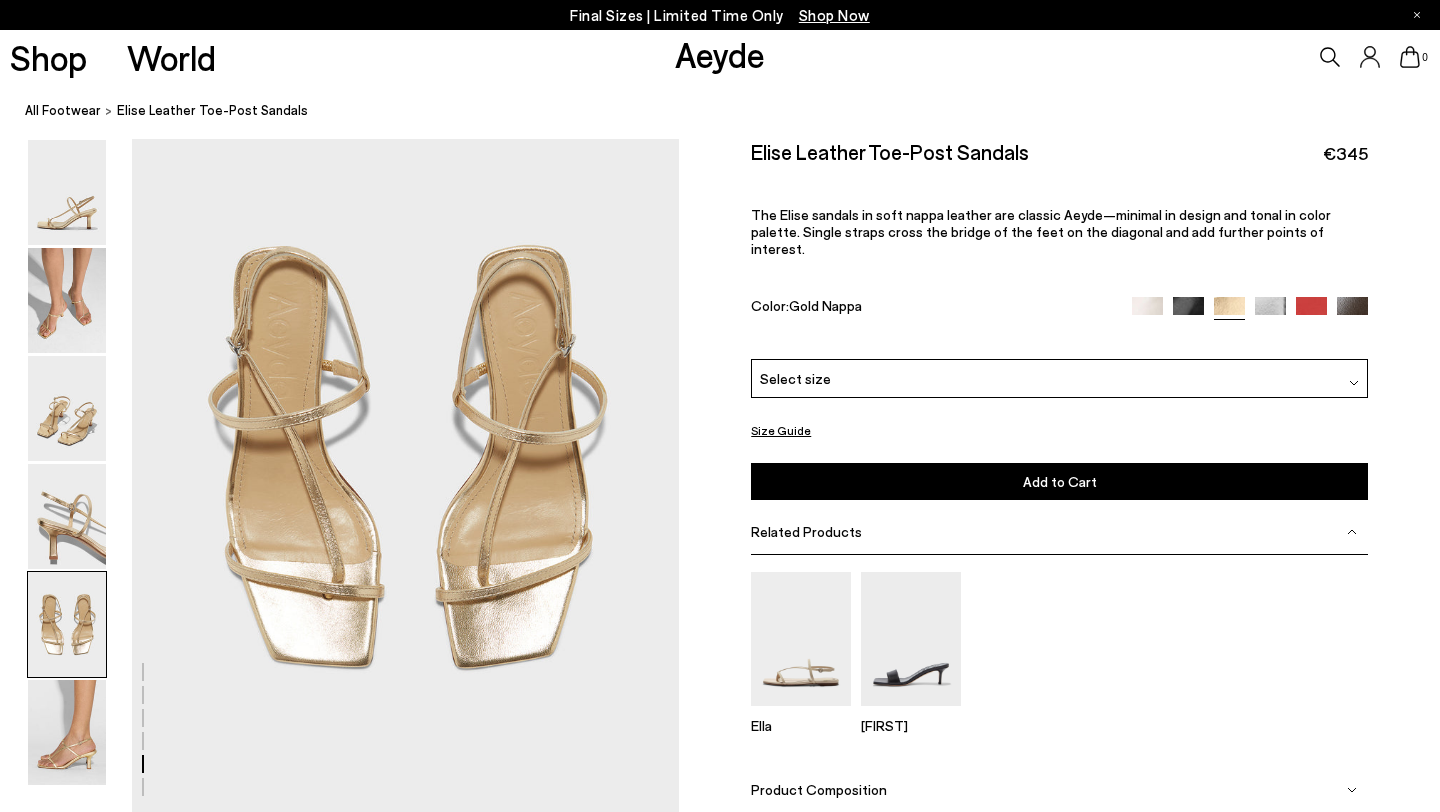 scroll, scrollTop: 2876, scrollLeft: 0, axis: vertical 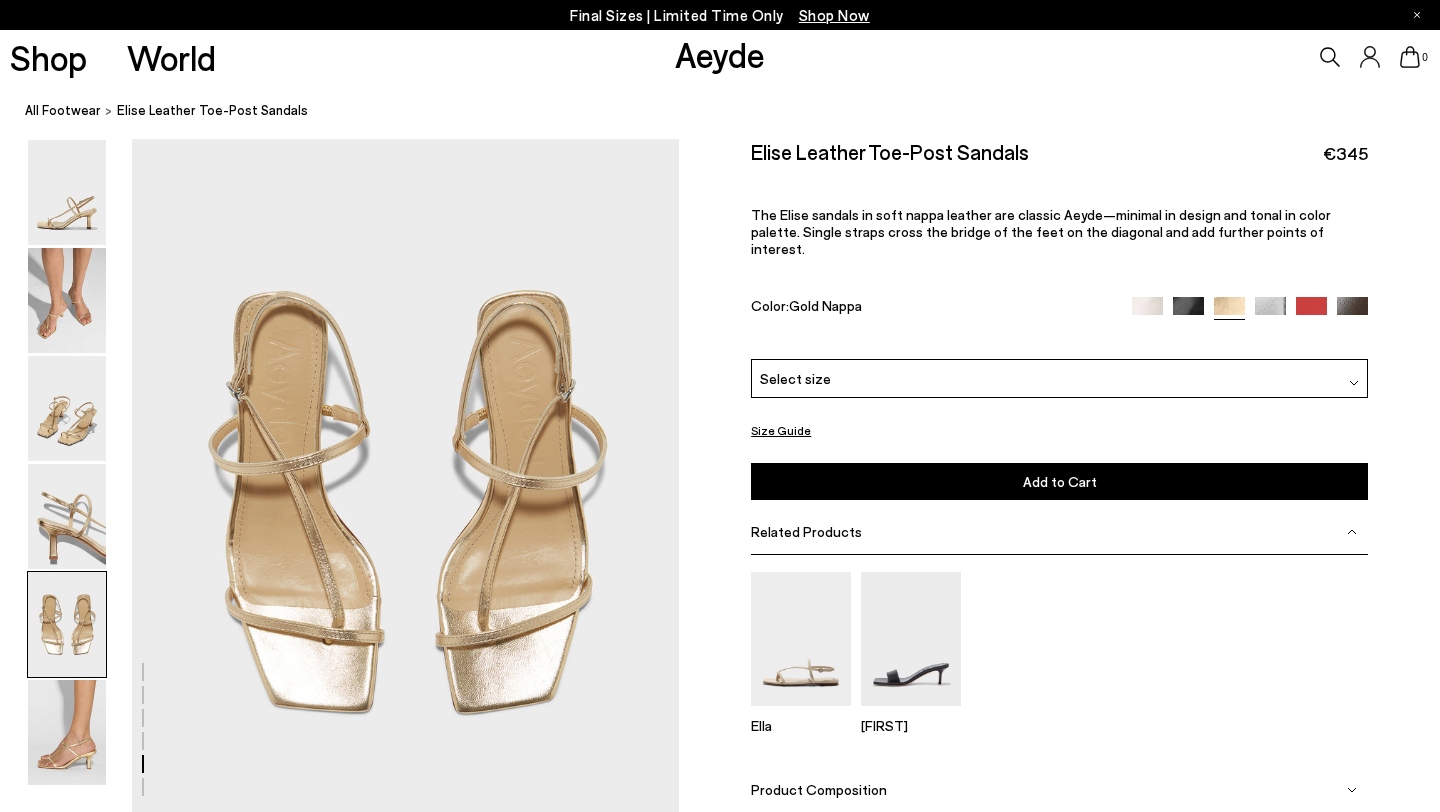 click at bounding box center (1311, 311) 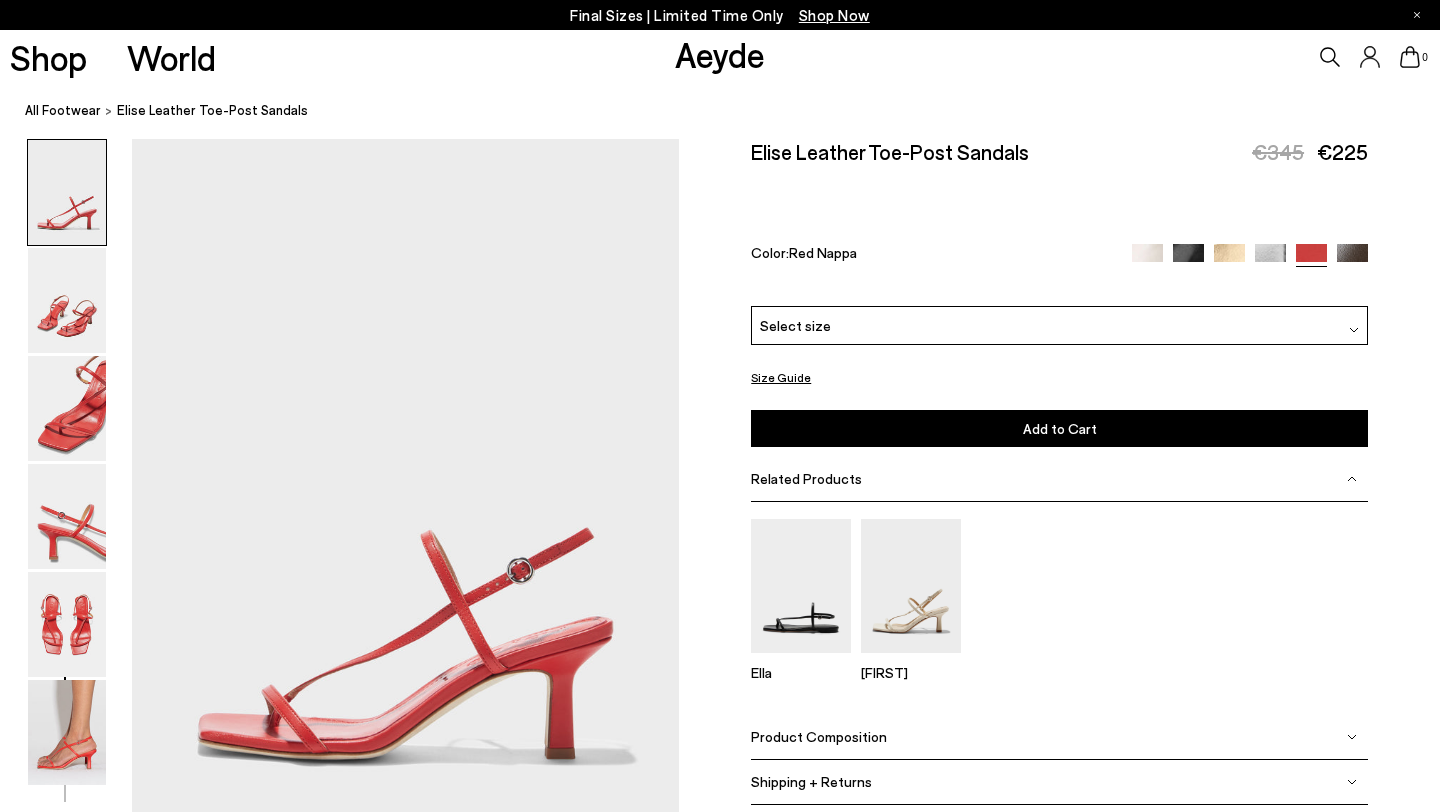 scroll, scrollTop: 0, scrollLeft: 0, axis: both 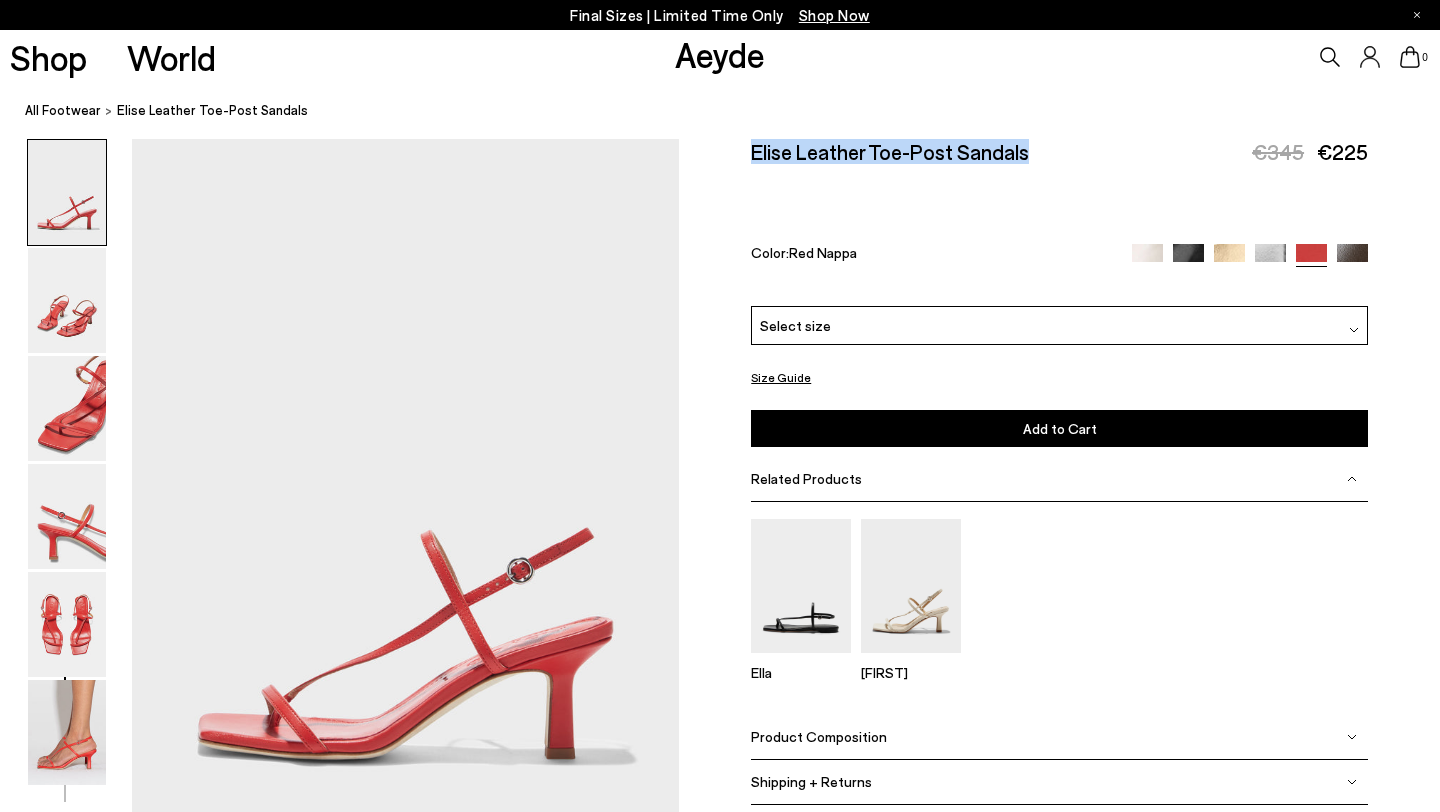 drag, startPoint x: 1030, startPoint y: 151, endPoint x: 699, endPoint y: 151, distance: 331 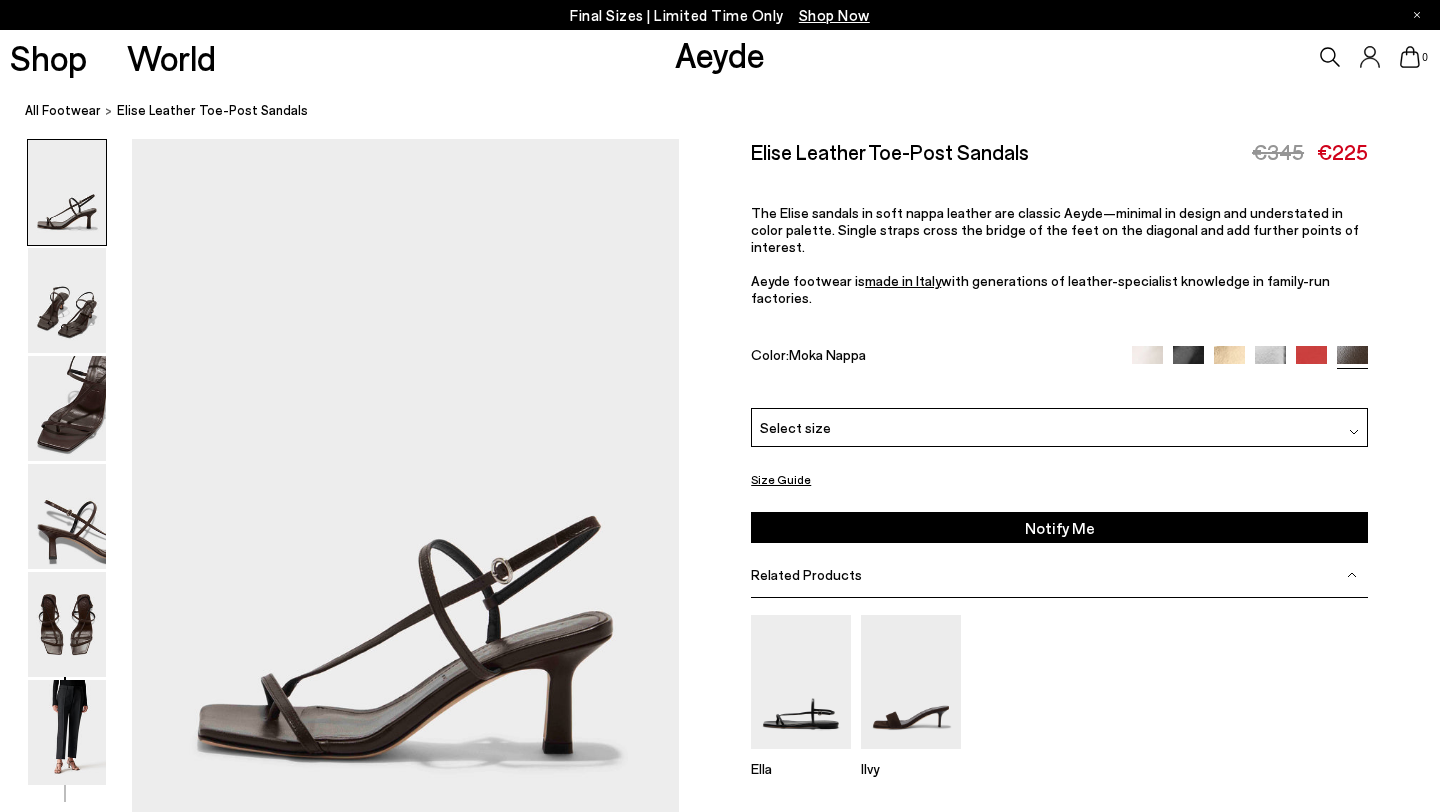 scroll, scrollTop: 0, scrollLeft: 0, axis: both 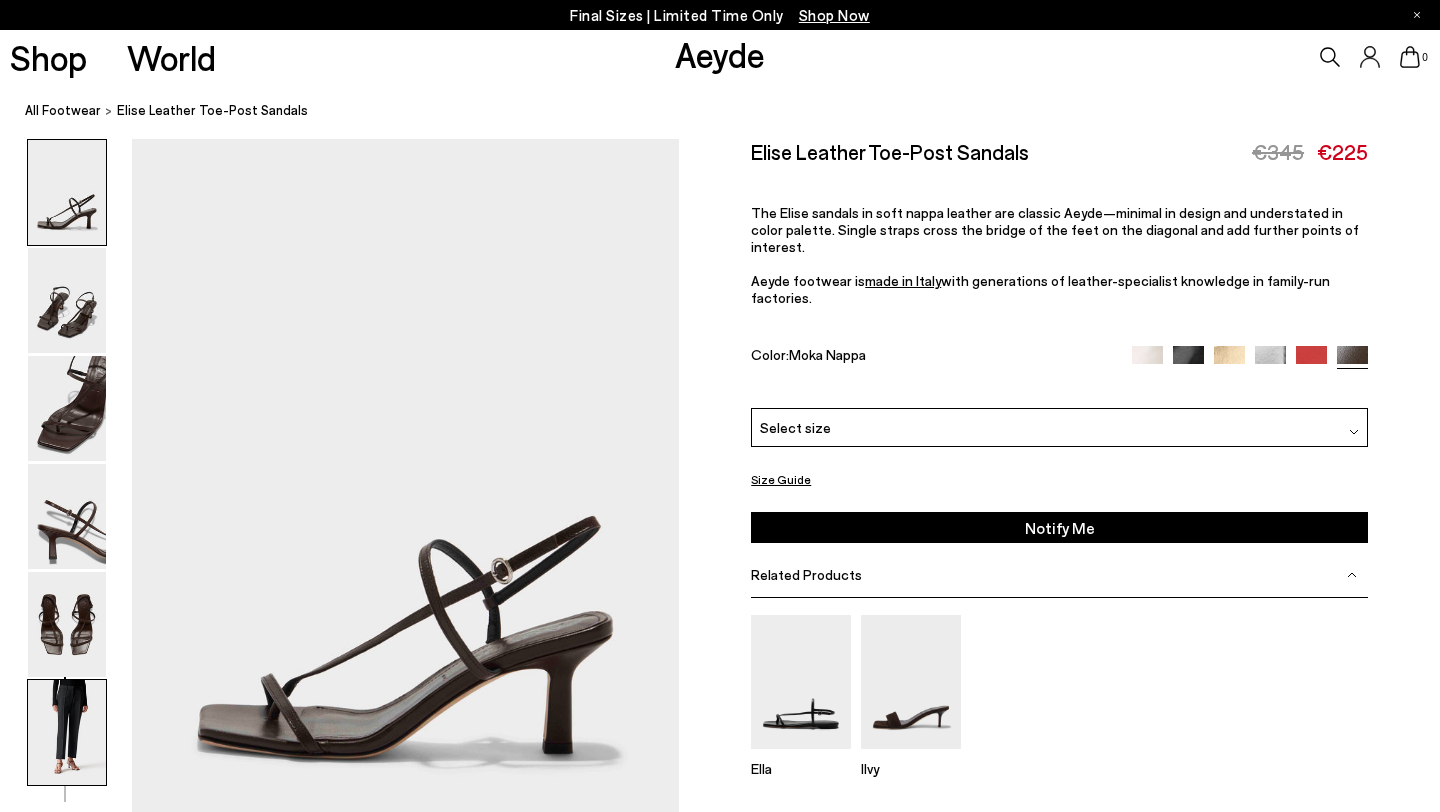 click at bounding box center (67, 732) 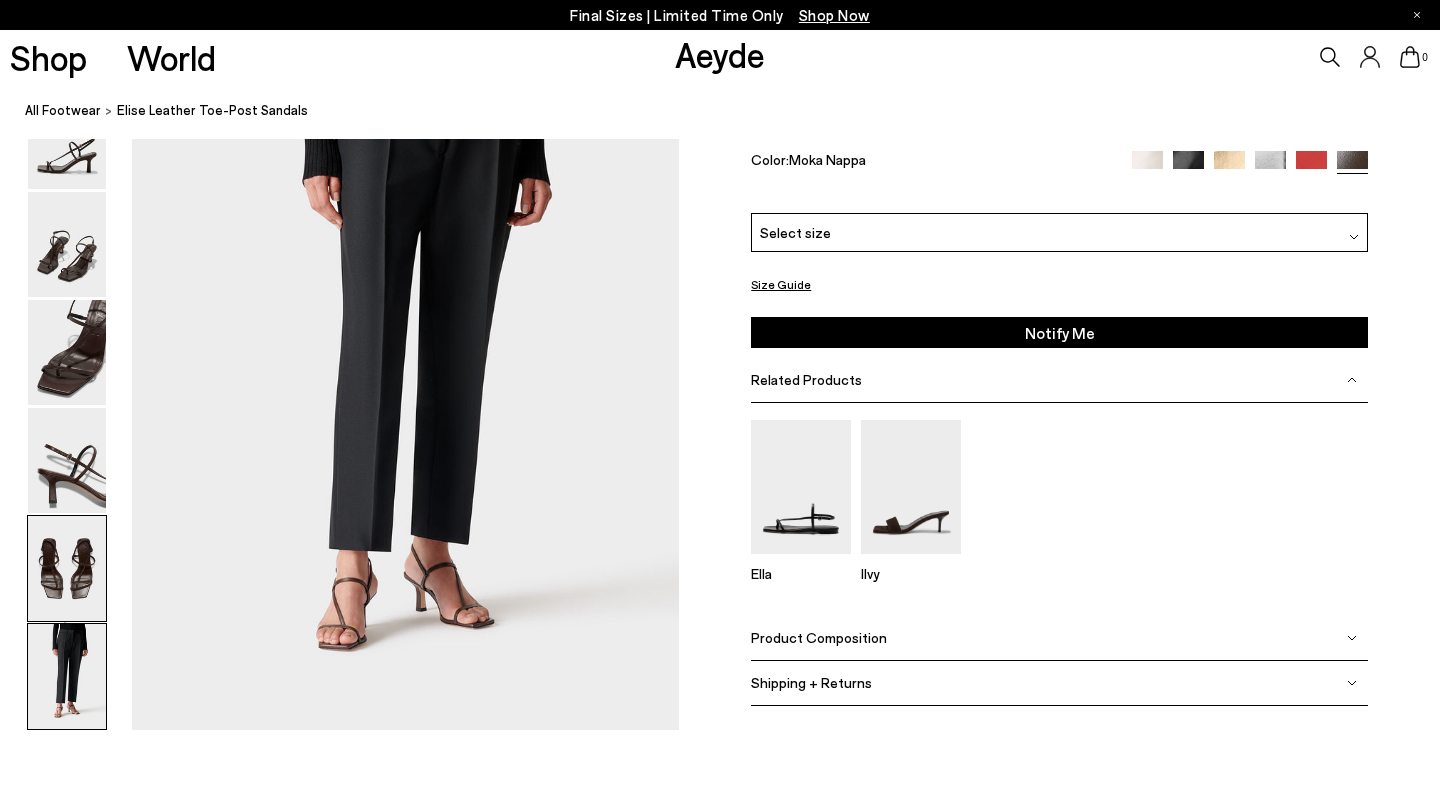 click at bounding box center [67, 568] 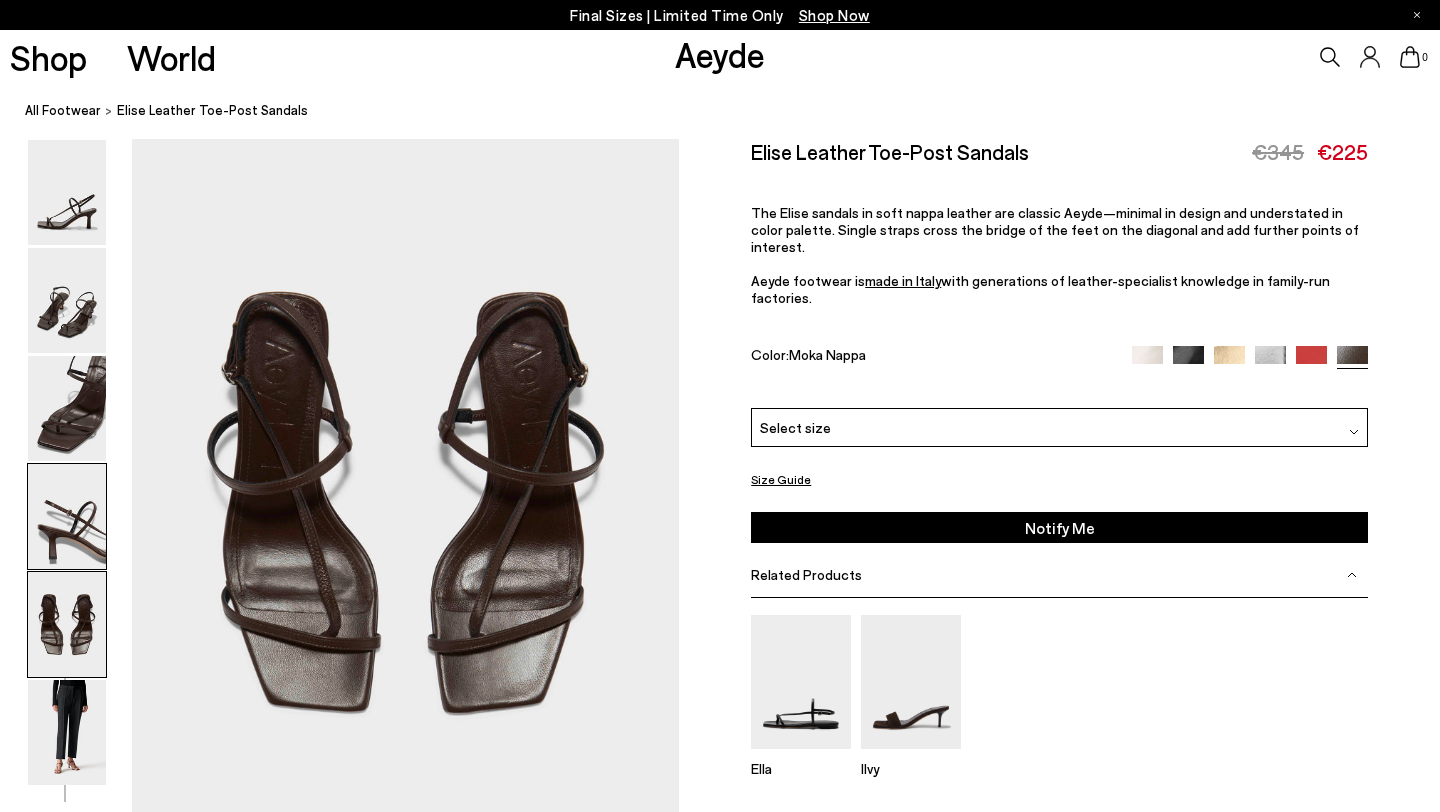 click at bounding box center [67, 516] 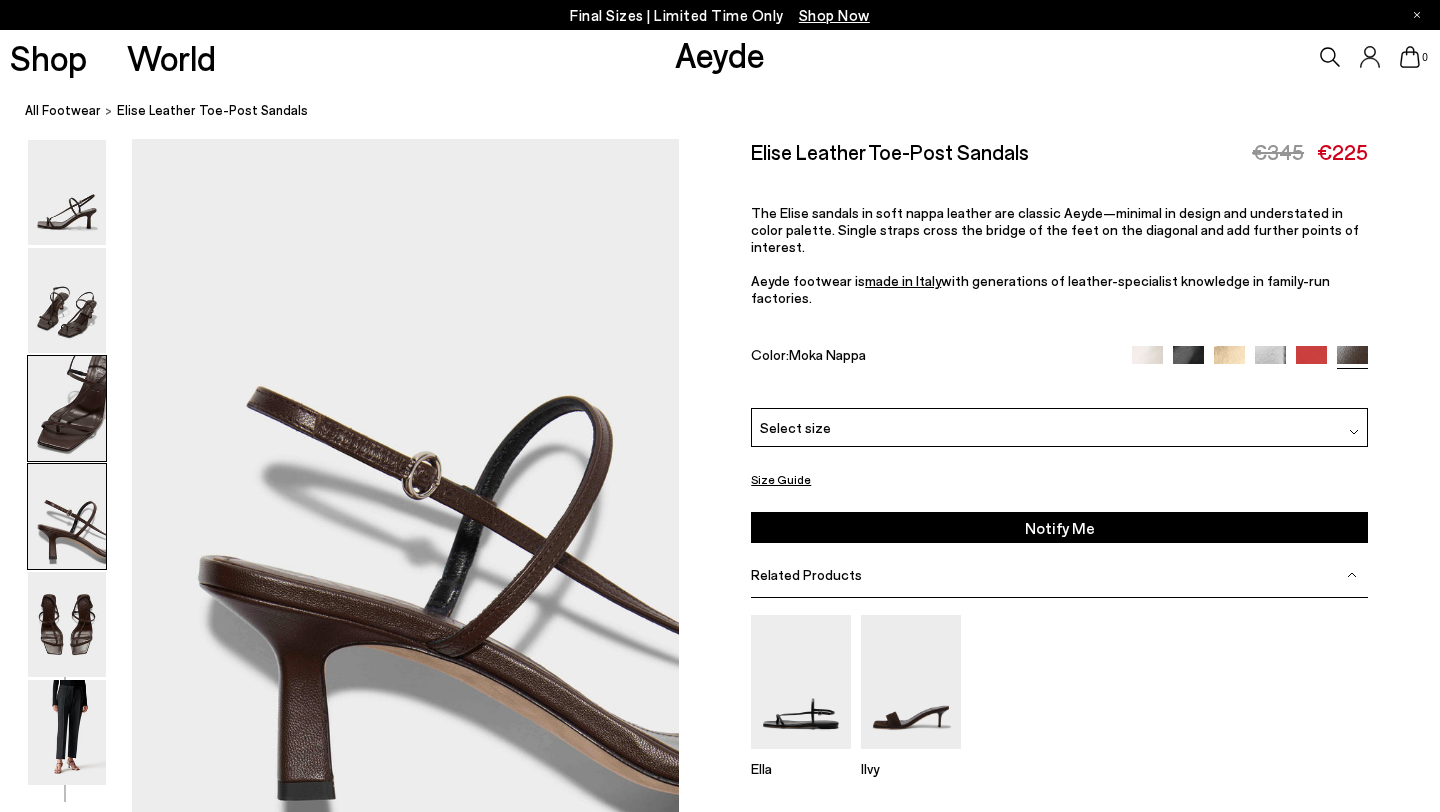 click at bounding box center [67, 408] 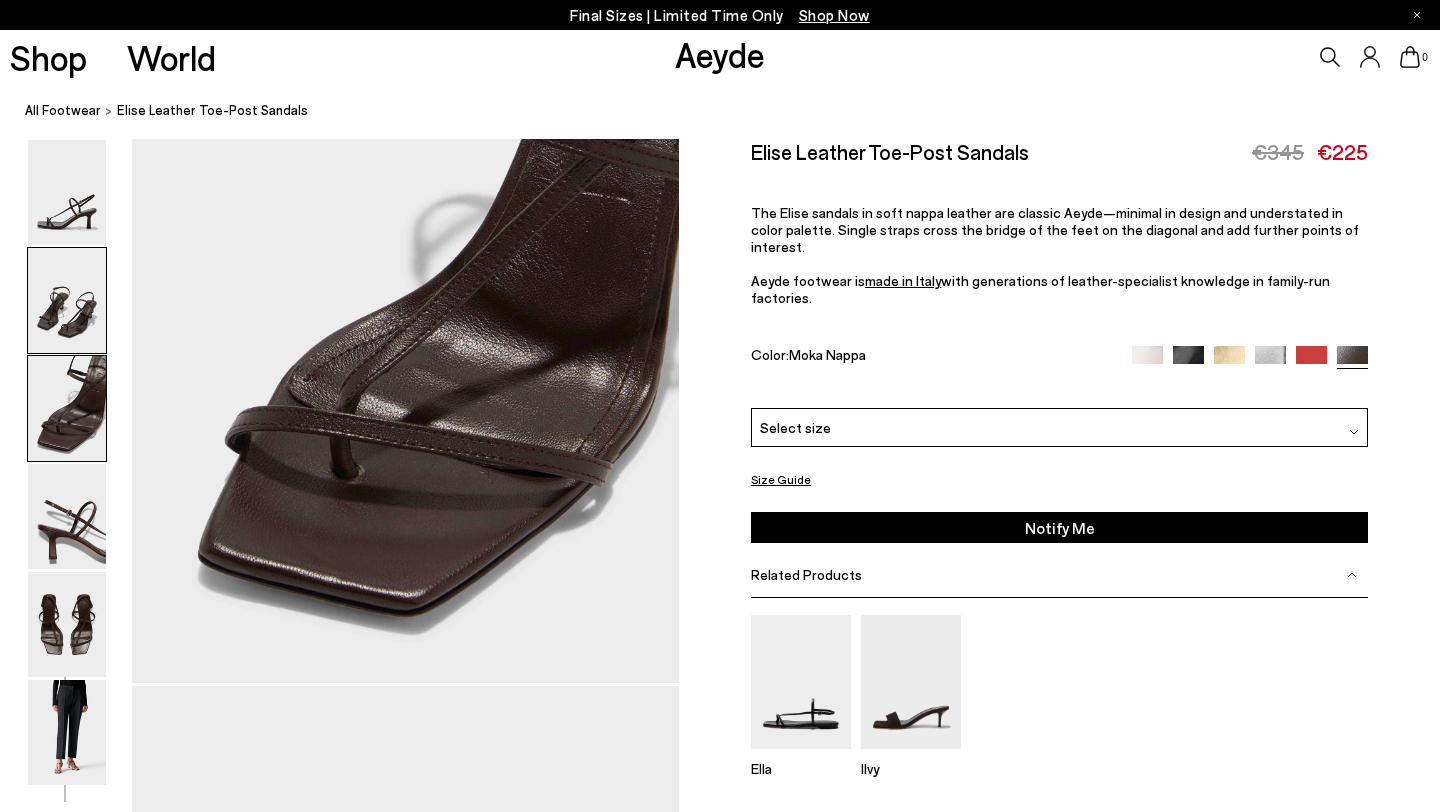 scroll, scrollTop: 1467, scrollLeft: 0, axis: vertical 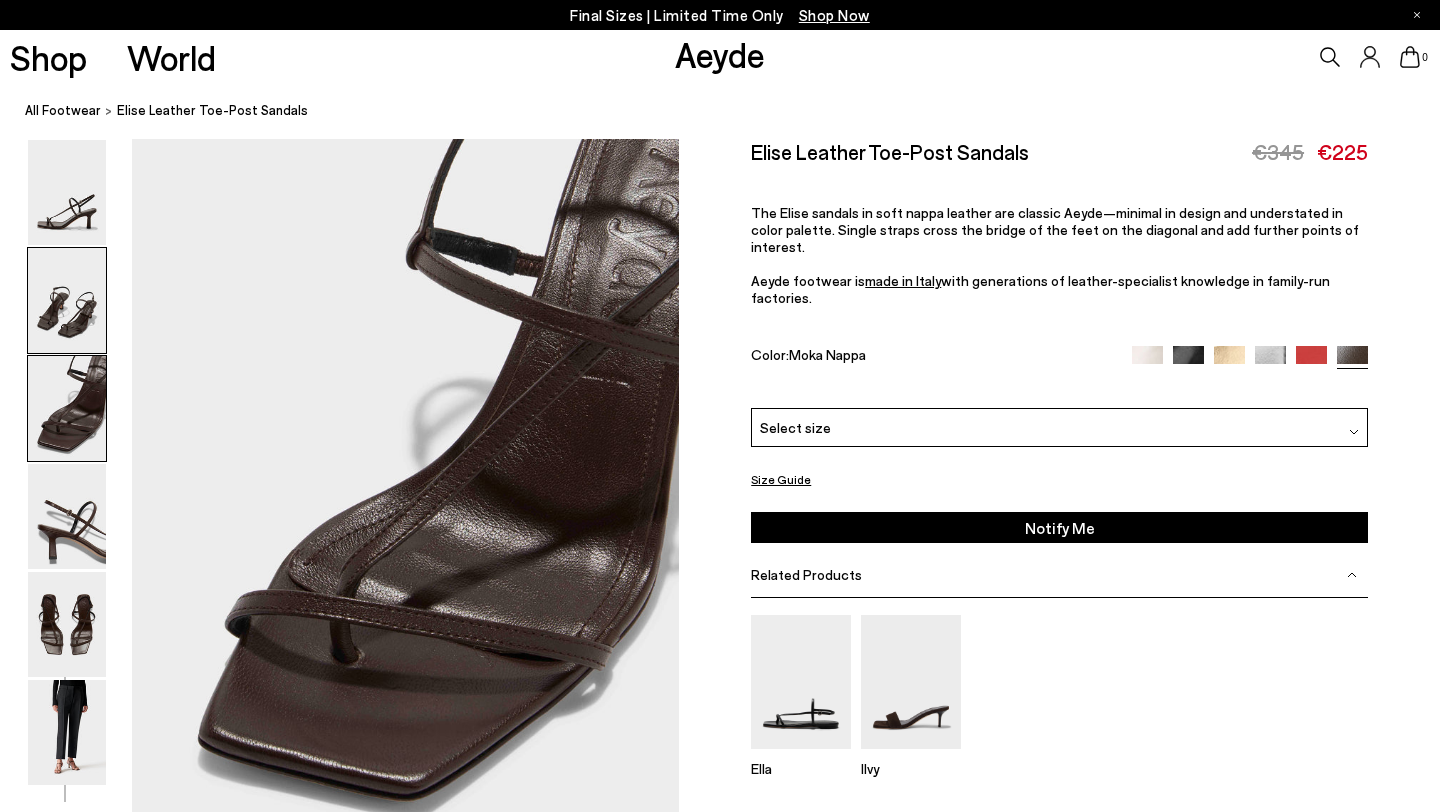 click at bounding box center [67, 300] 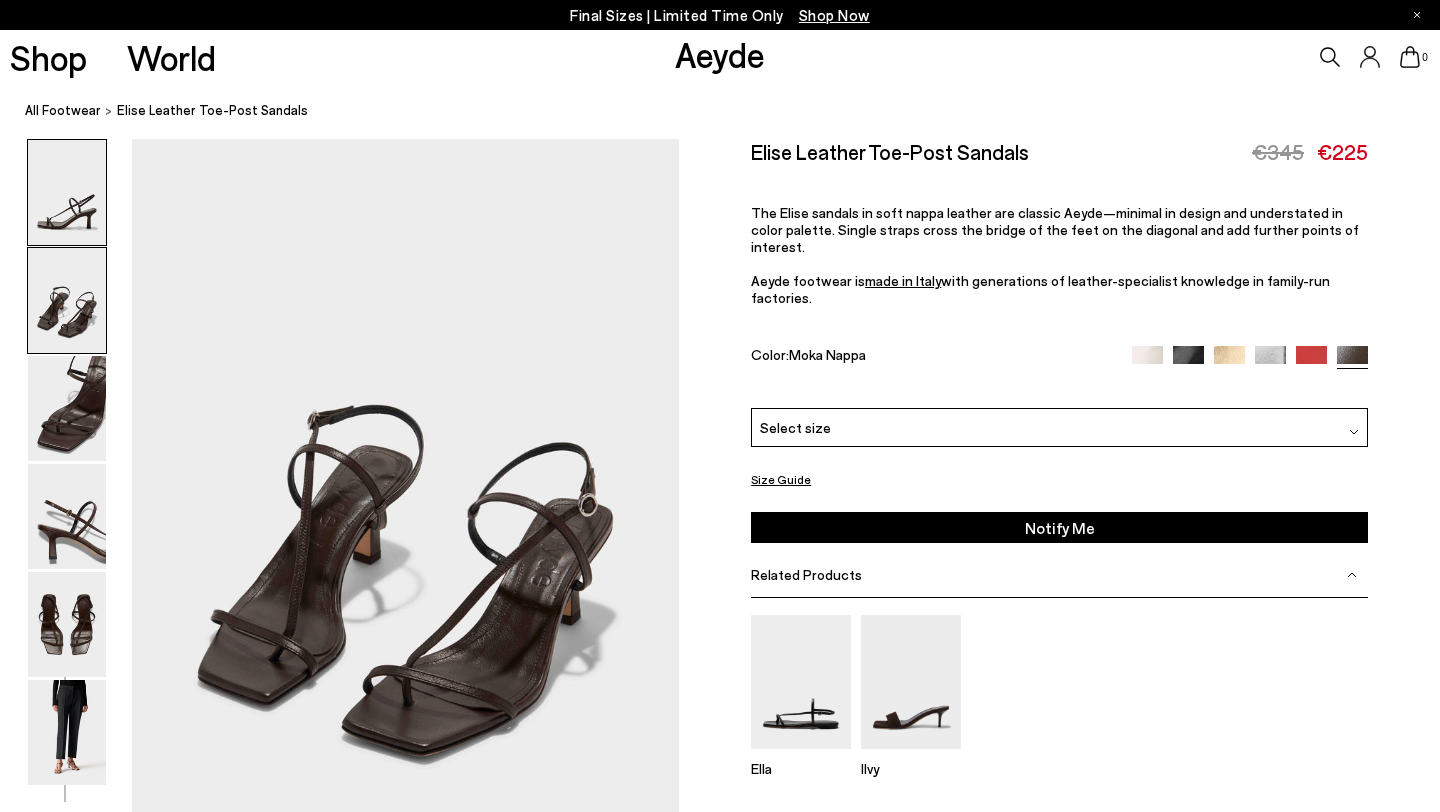 click at bounding box center [67, 192] 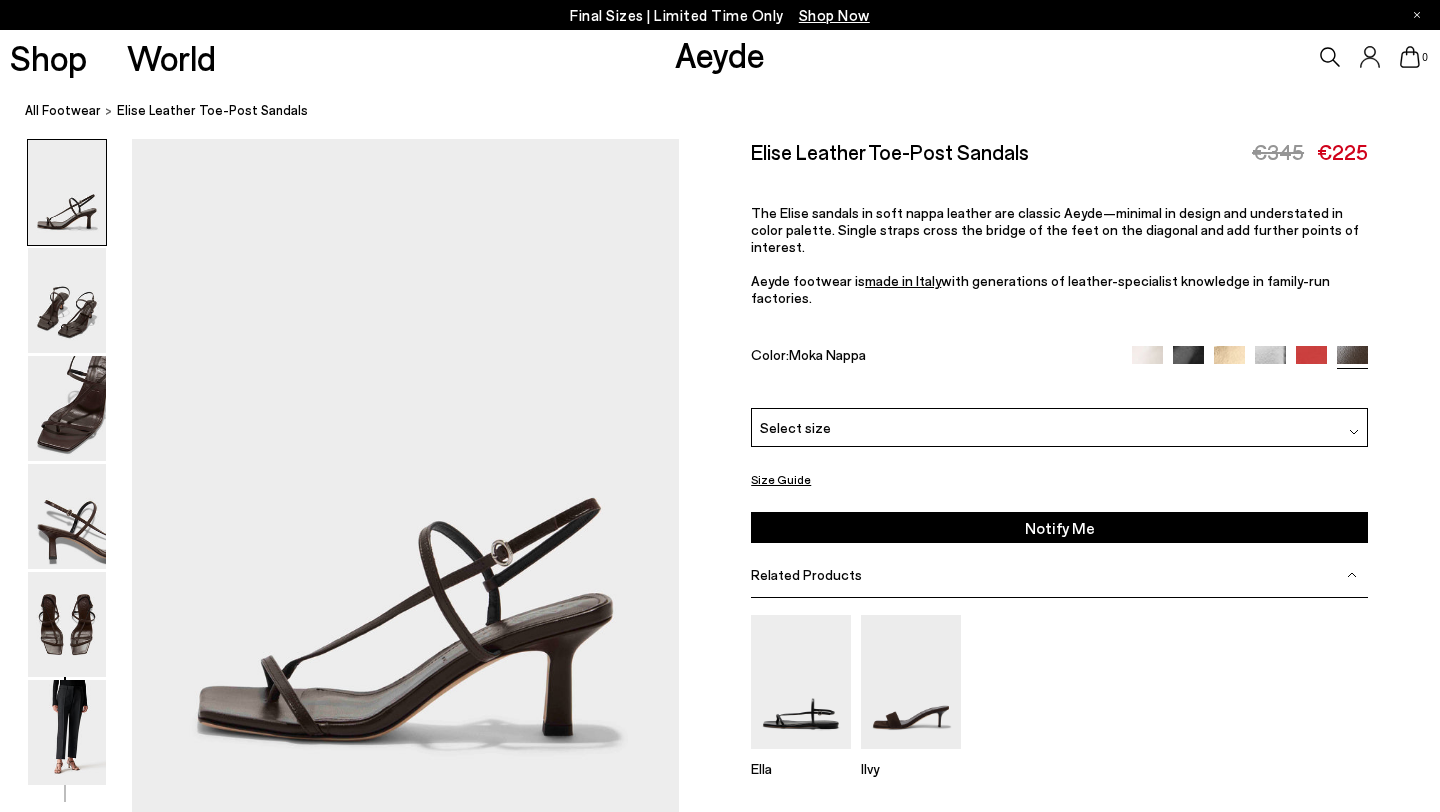 scroll, scrollTop: 0, scrollLeft: 0, axis: both 